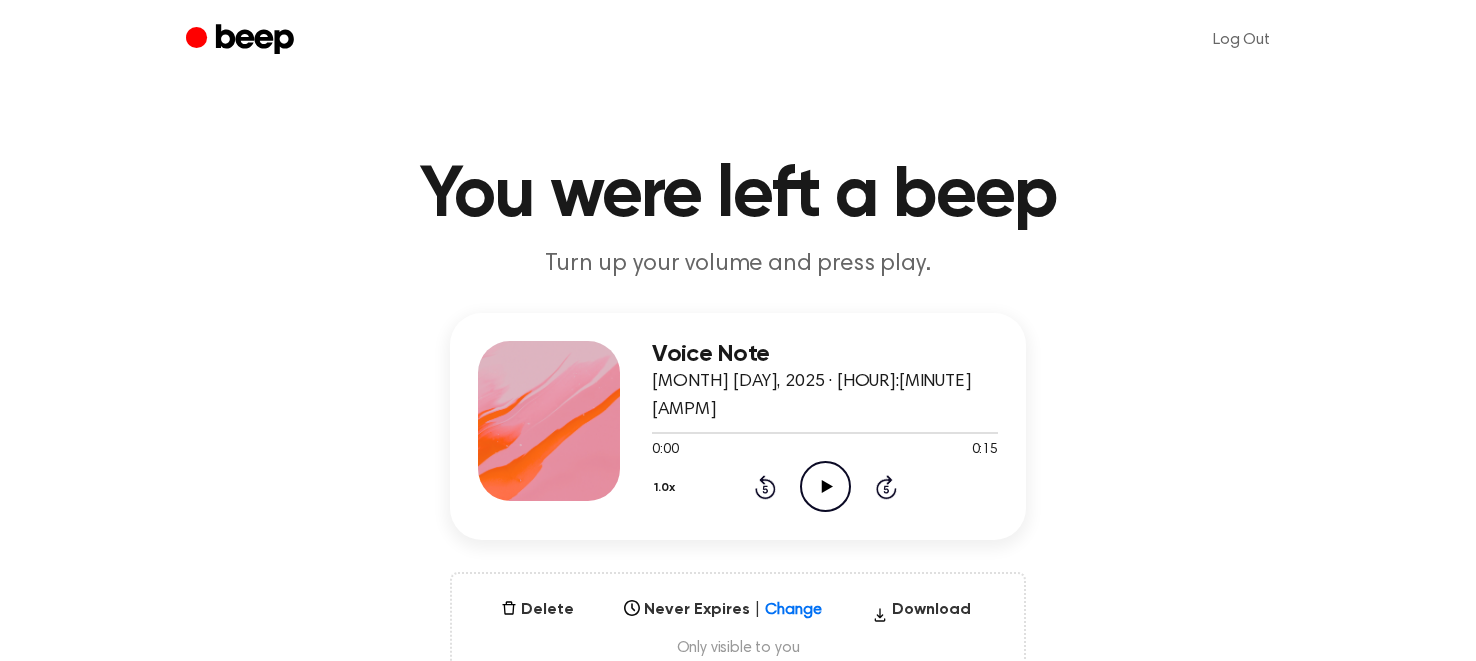 scroll, scrollTop: 0, scrollLeft: 0, axis: both 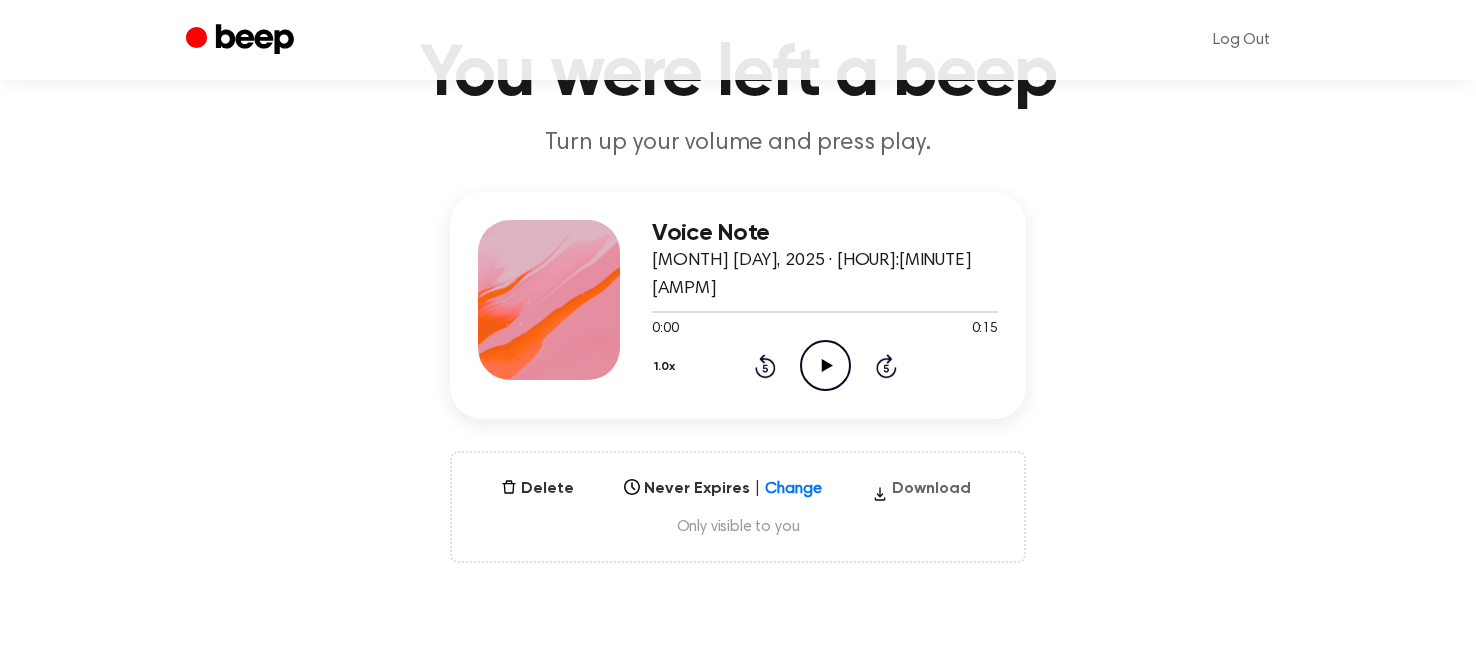 click on "Download" at bounding box center [921, 493] 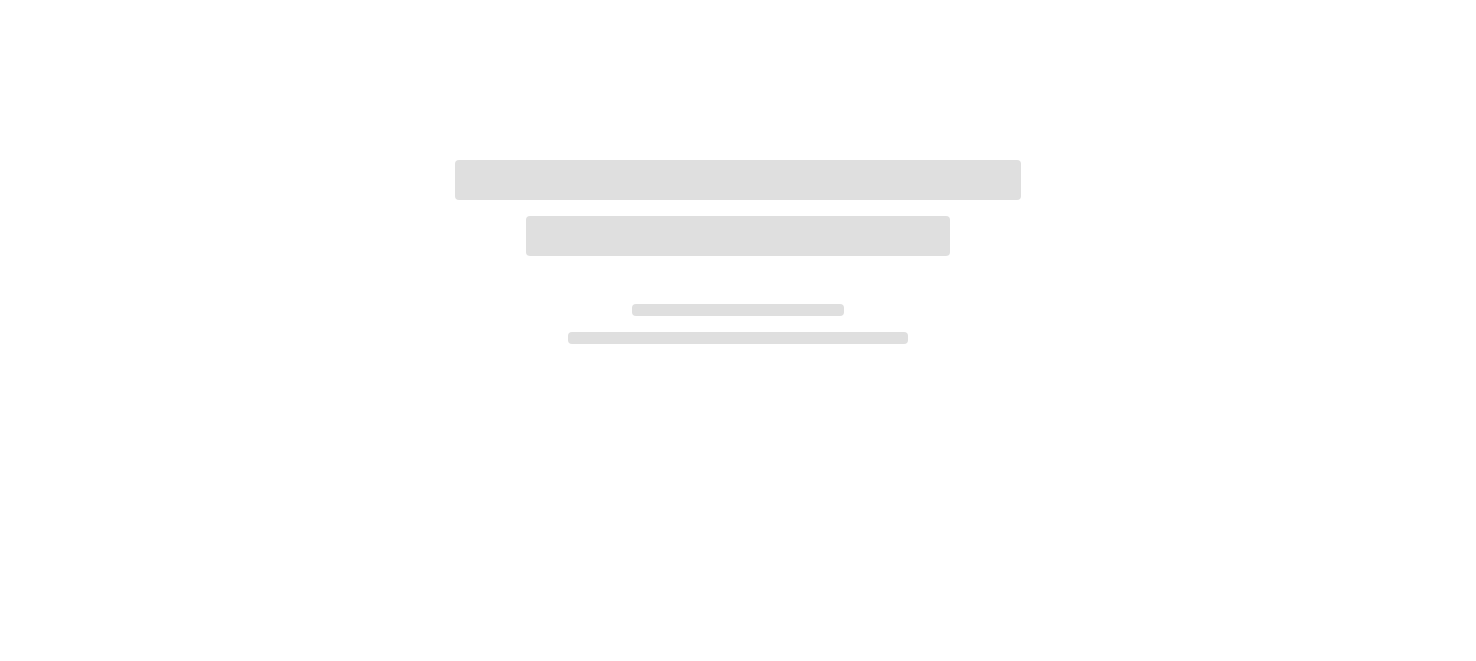 scroll, scrollTop: 0, scrollLeft: 0, axis: both 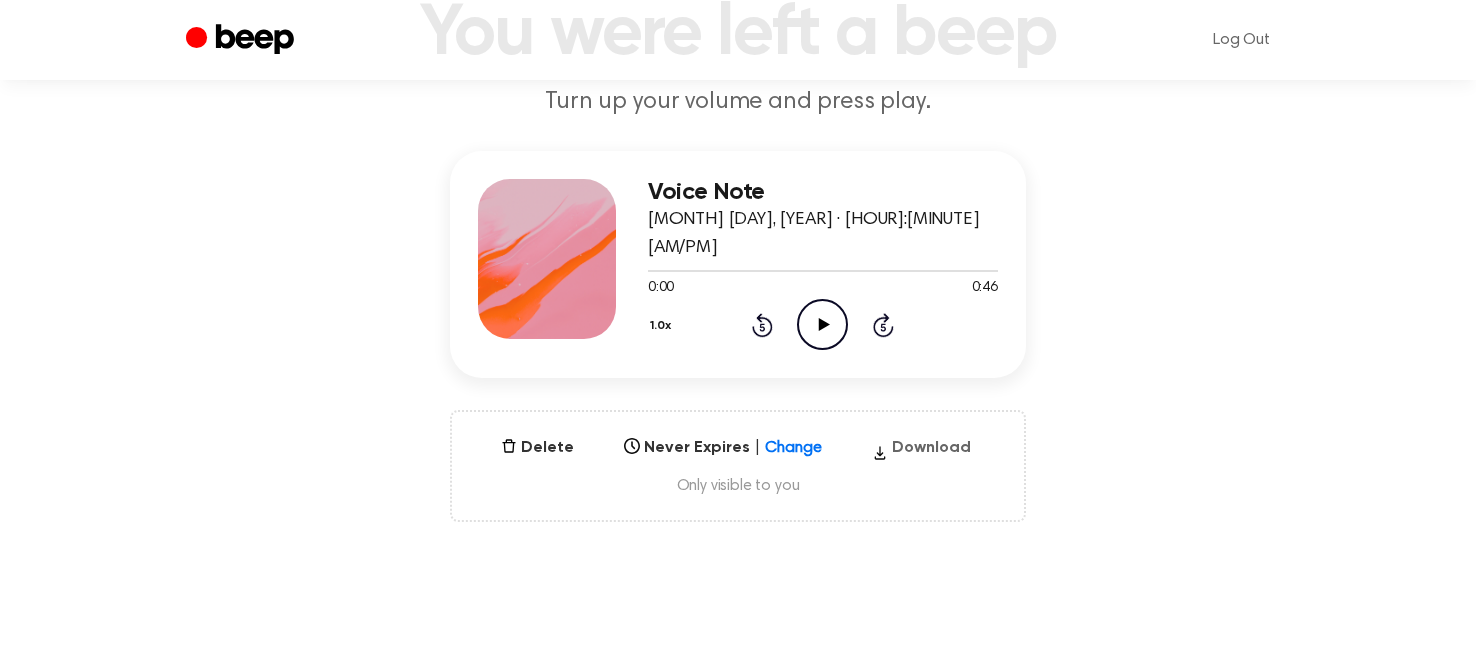 click on "Download" at bounding box center (921, 452) 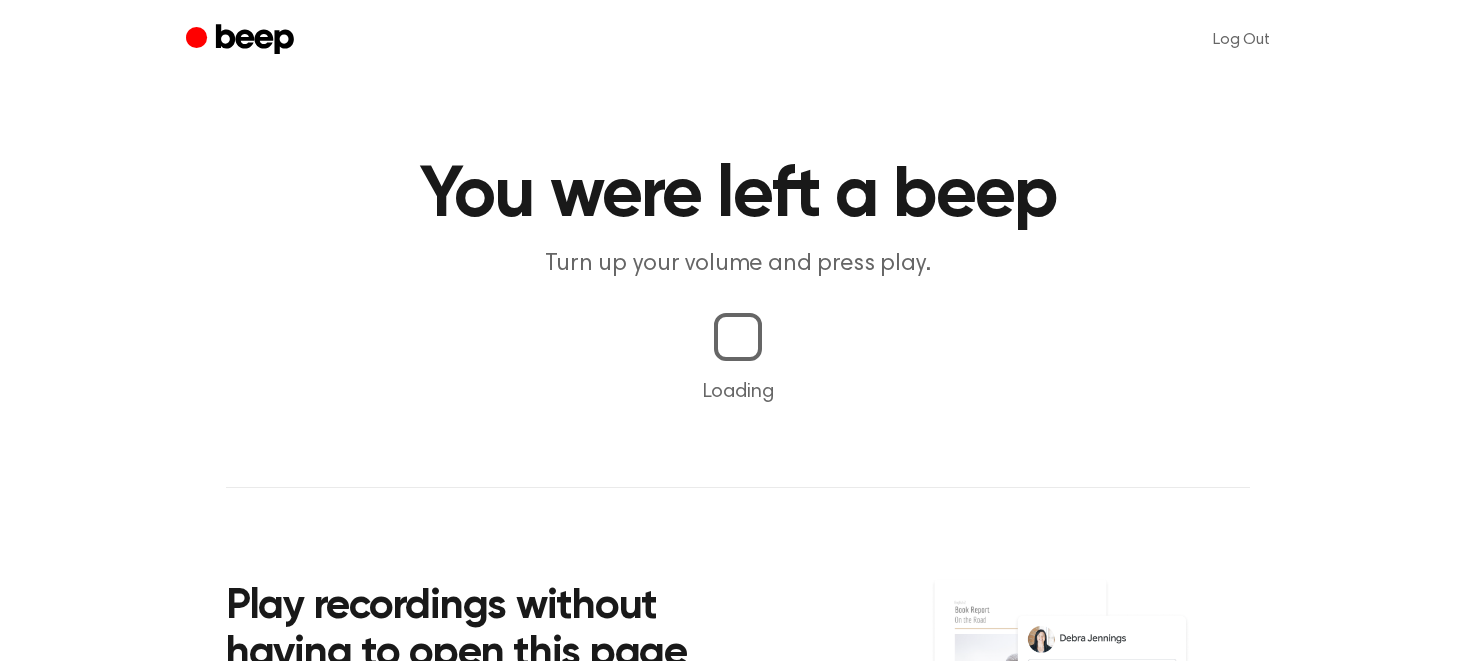 scroll, scrollTop: 0, scrollLeft: 0, axis: both 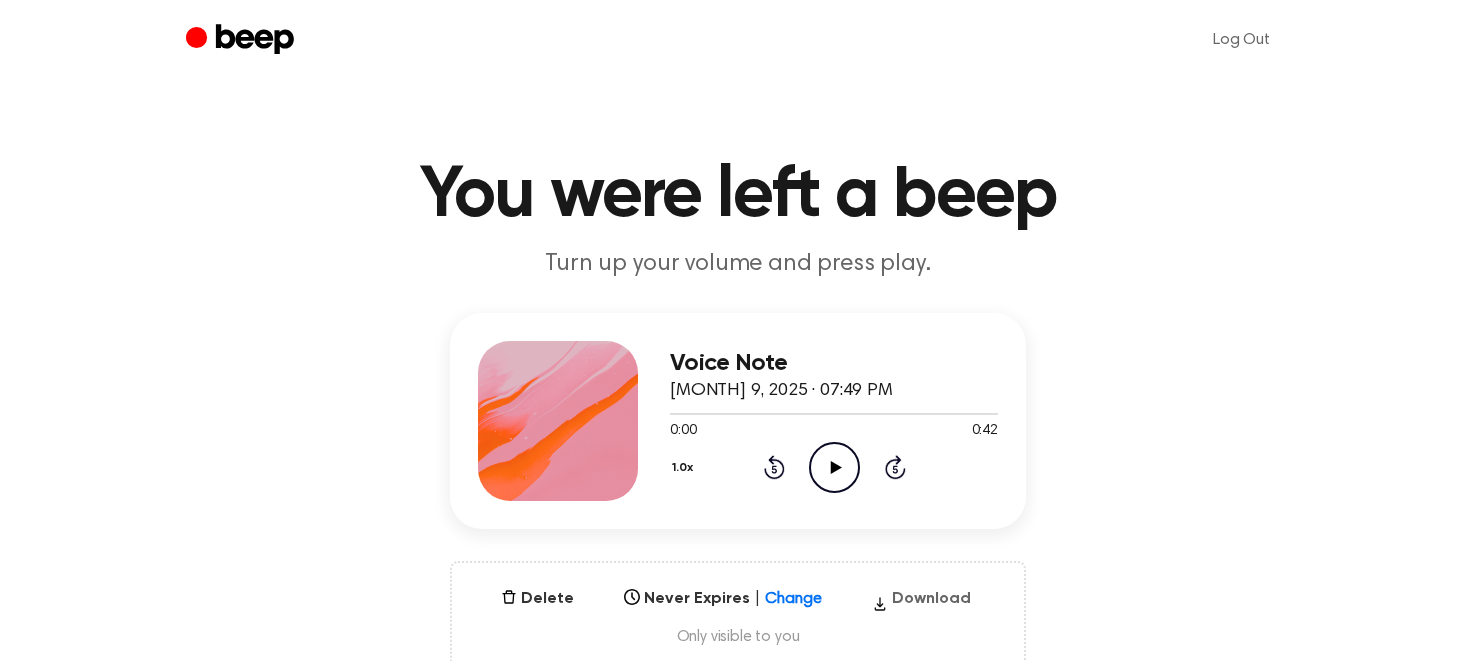 click on "Download" at bounding box center (921, 603) 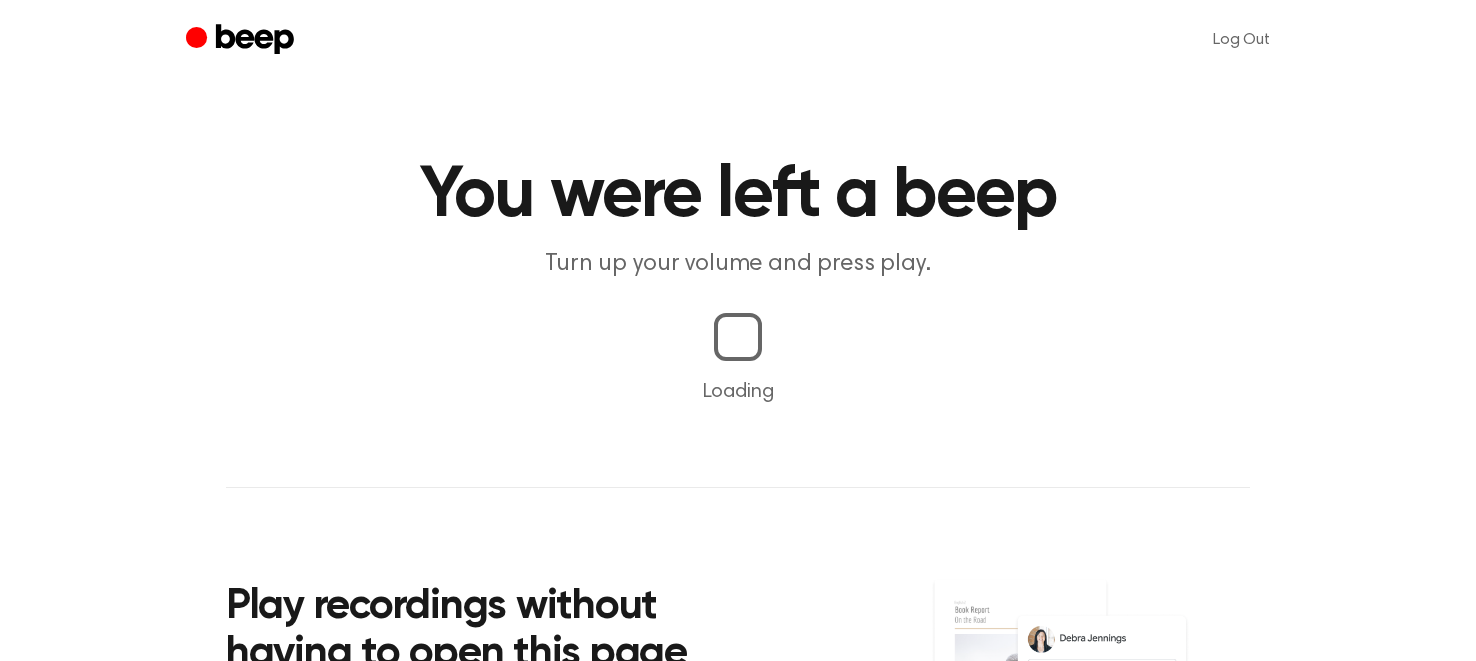 scroll, scrollTop: 0, scrollLeft: 0, axis: both 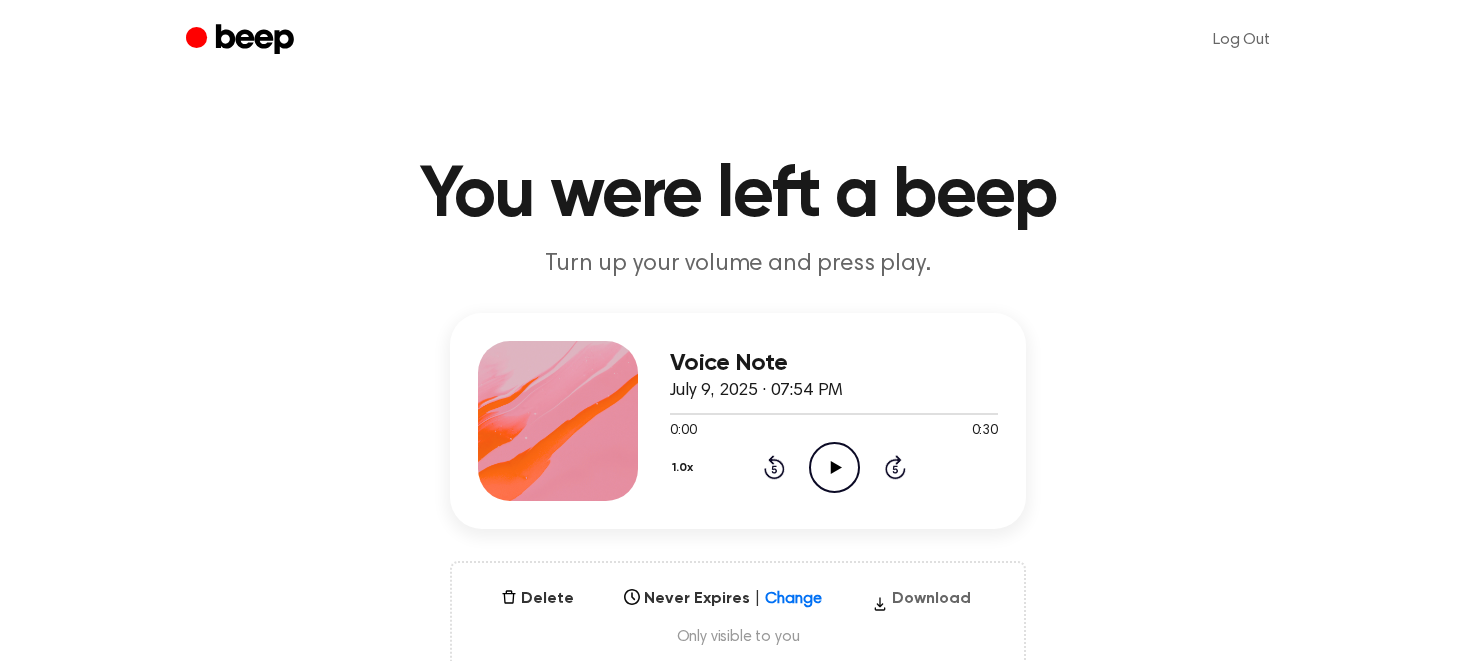 click on "Download" at bounding box center (921, 603) 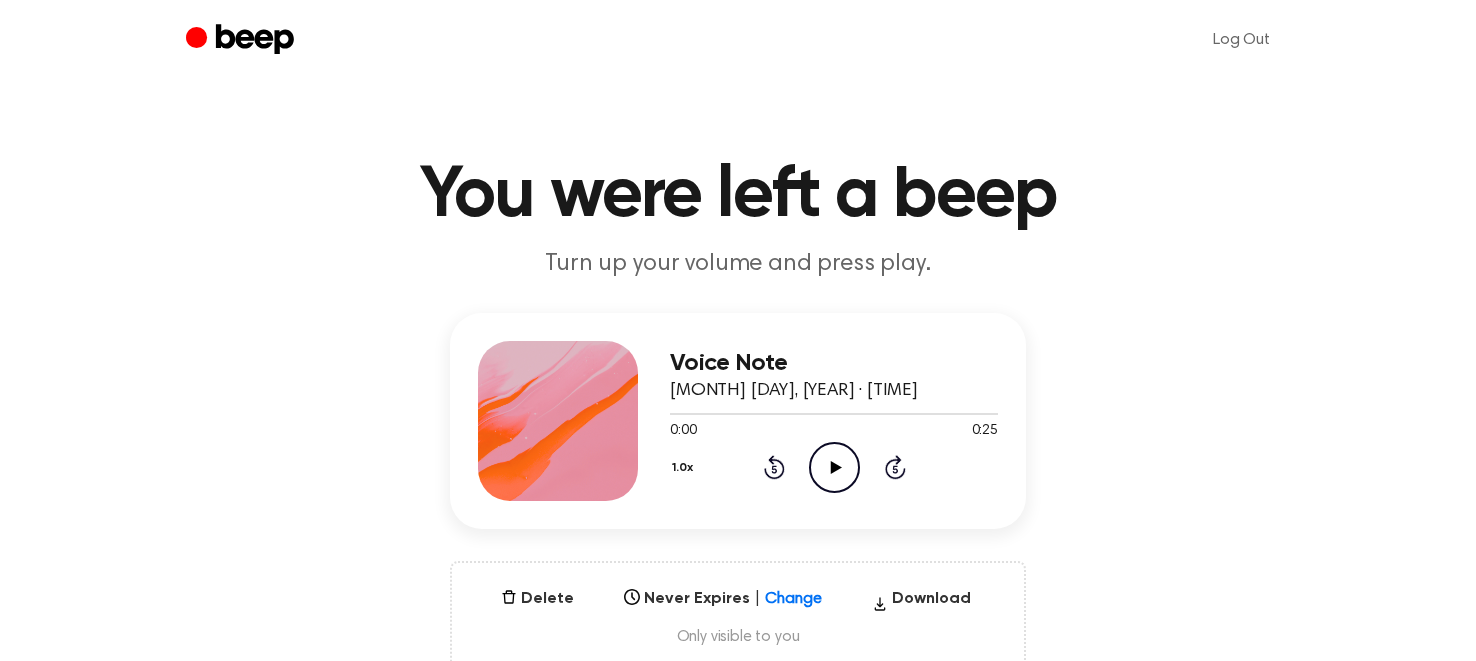 scroll, scrollTop: 0, scrollLeft: 0, axis: both 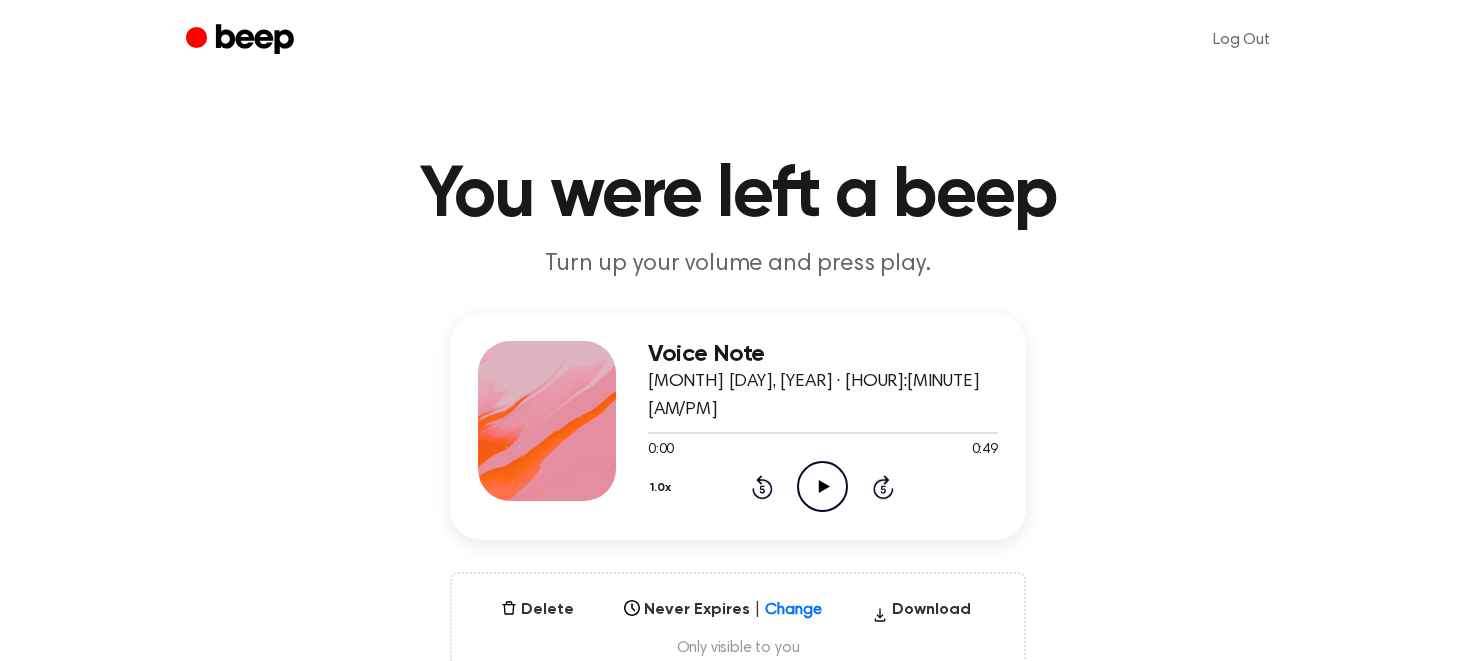 click on "Download" at bounding box center [921, 614] 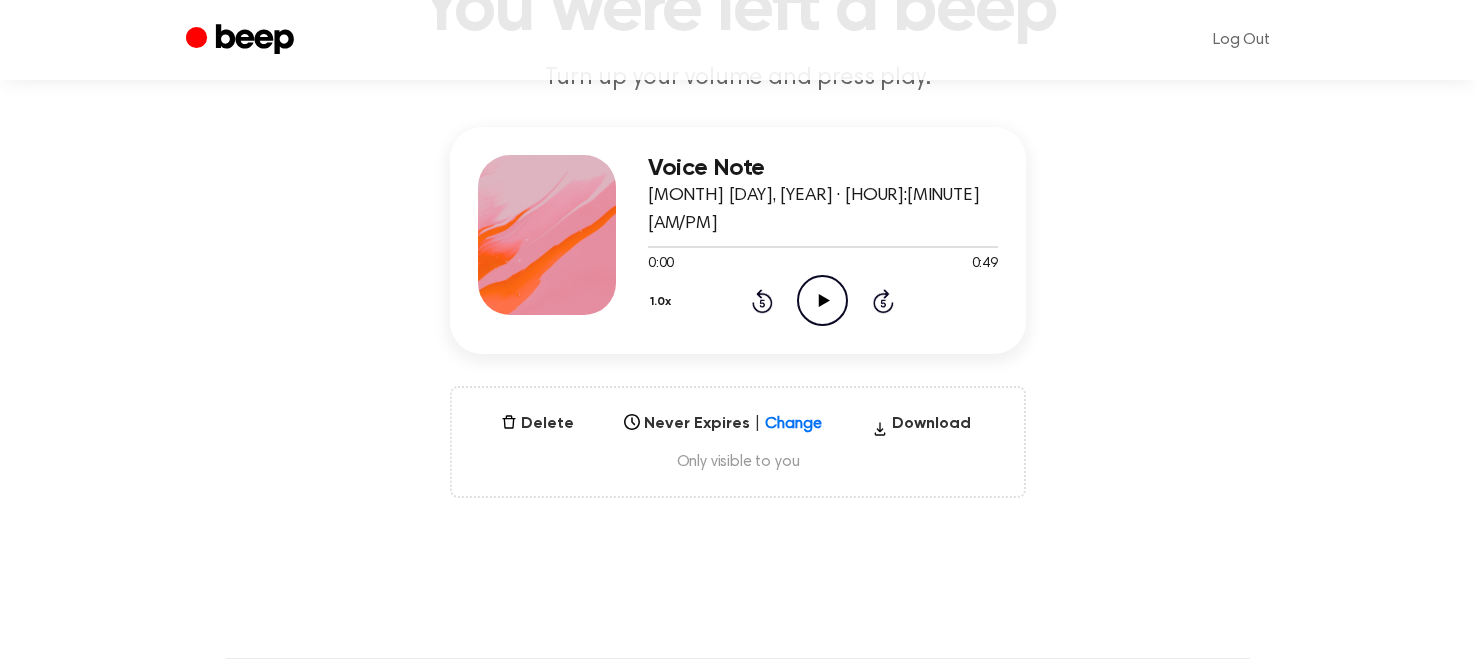 scroll, scrollTop: 162, scrollLeft: 0, axis: vertical 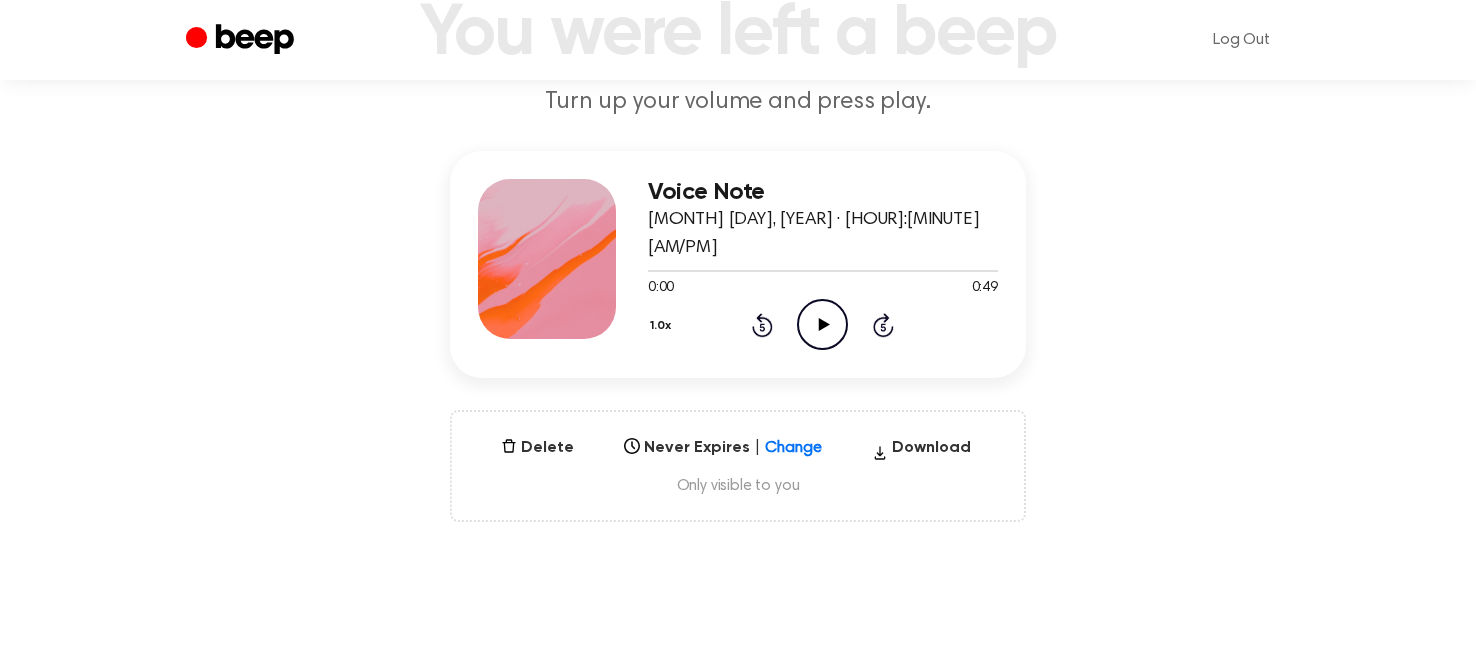 click on "Only visible to you" at bounding box center [738, 486] 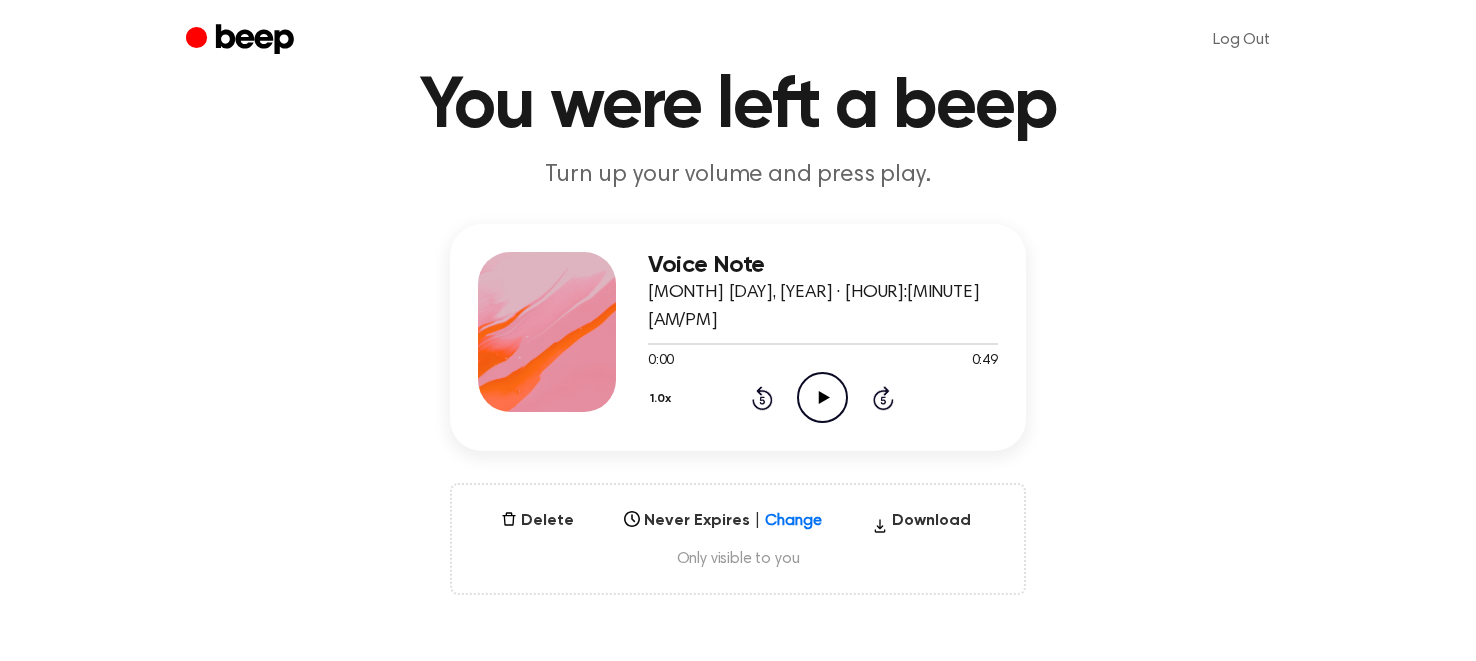 scroll, scrollTop: 0, scrollLeft: 0, axis: both 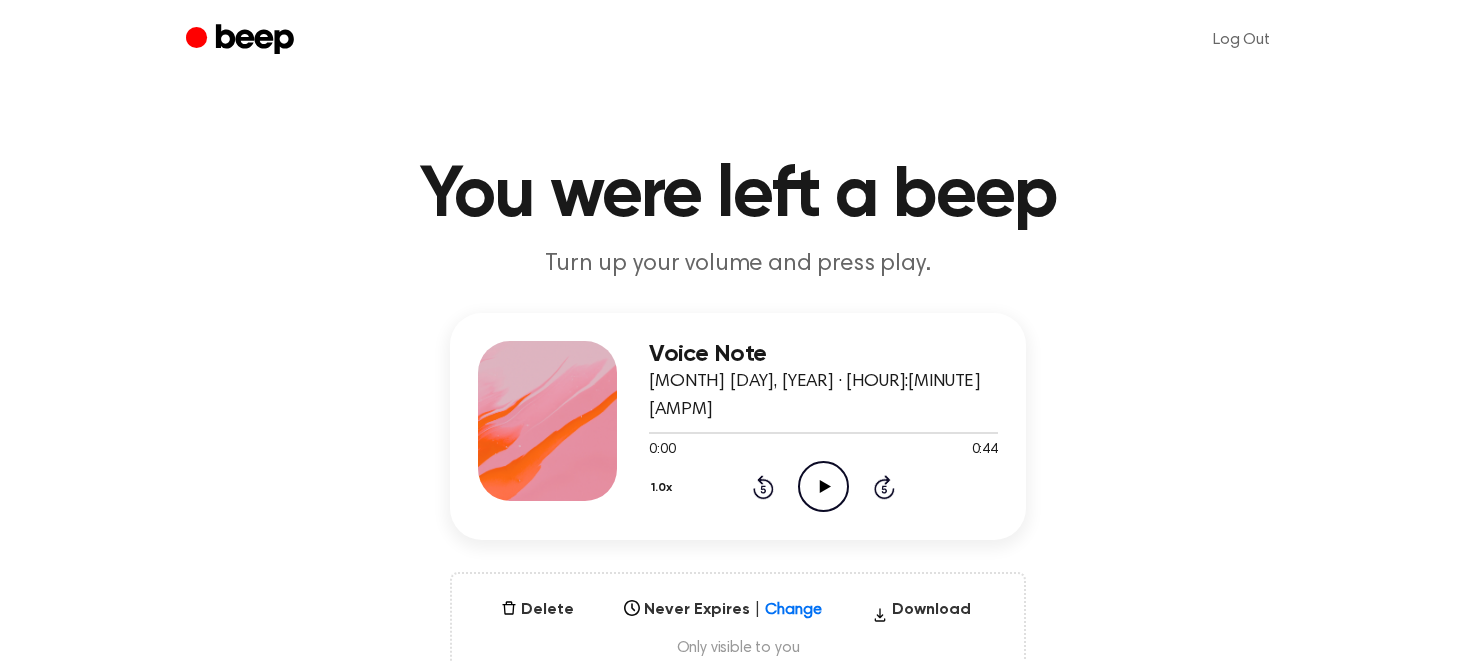 click on "Download" at bounding box center (921, 614) 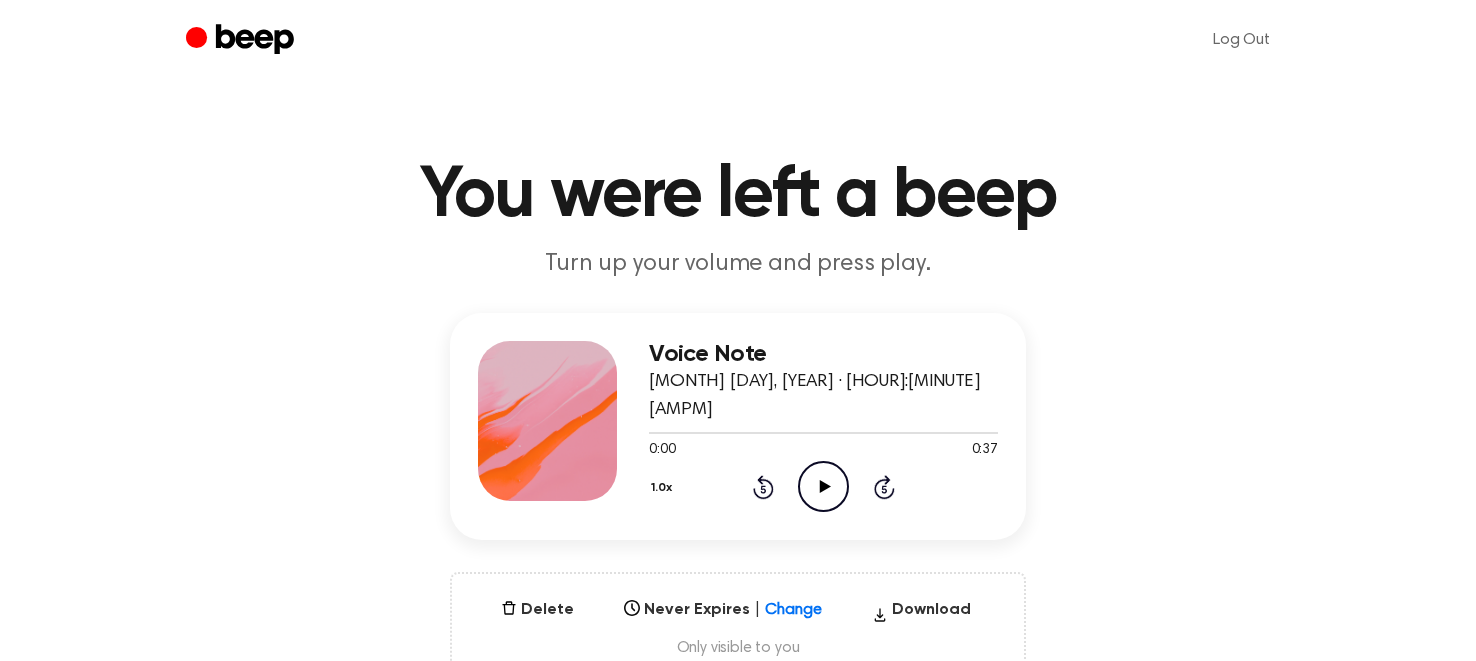 scroll, scrollTop: 0, scrollLeft: 0, axis: both 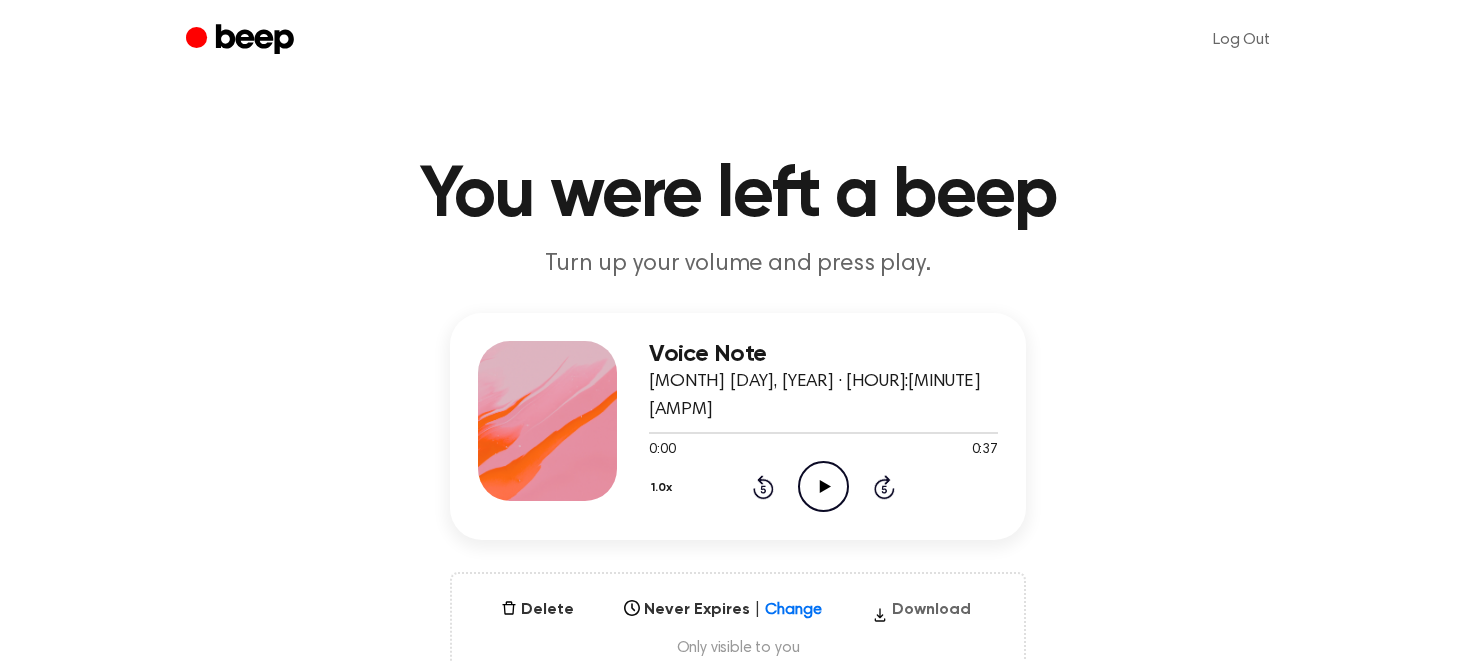 click on "Download" at bounding box center (921, 614) 